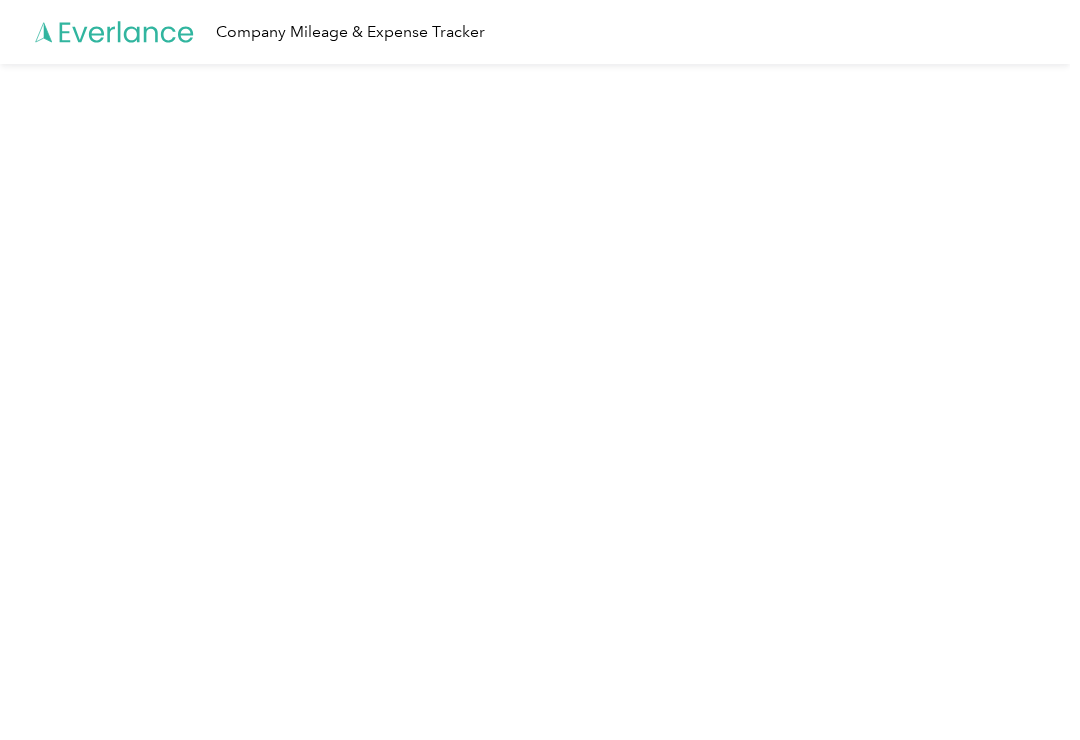 scroll, scrollTop: 0, scrollLeft: 0, axis: both 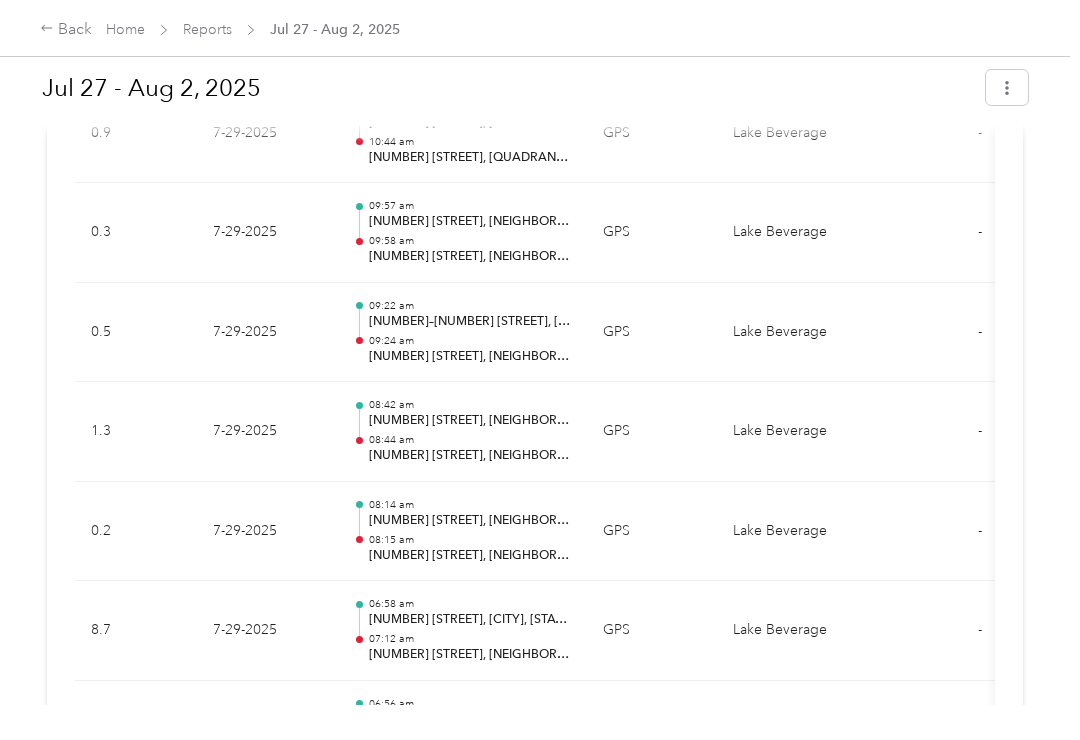 click on "[TIME] [NUMBER] [STREET], [NEIGHBORHOOD], [CITY], [STATE] [TIME] [NUMBER] [STREET], [NEIGHBORHOOD], [CITY], [STATE]" at bounding box center (462, 432) 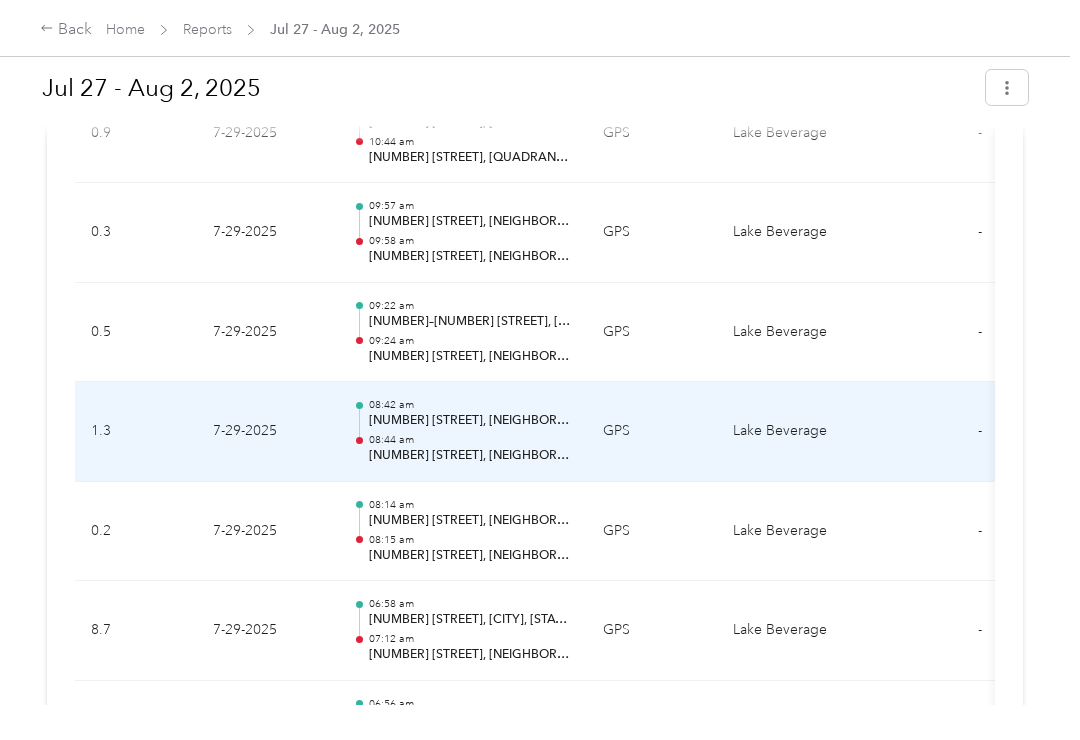 scroll, scrollTop: 3406, scrollLeft: 0, axis: vertical 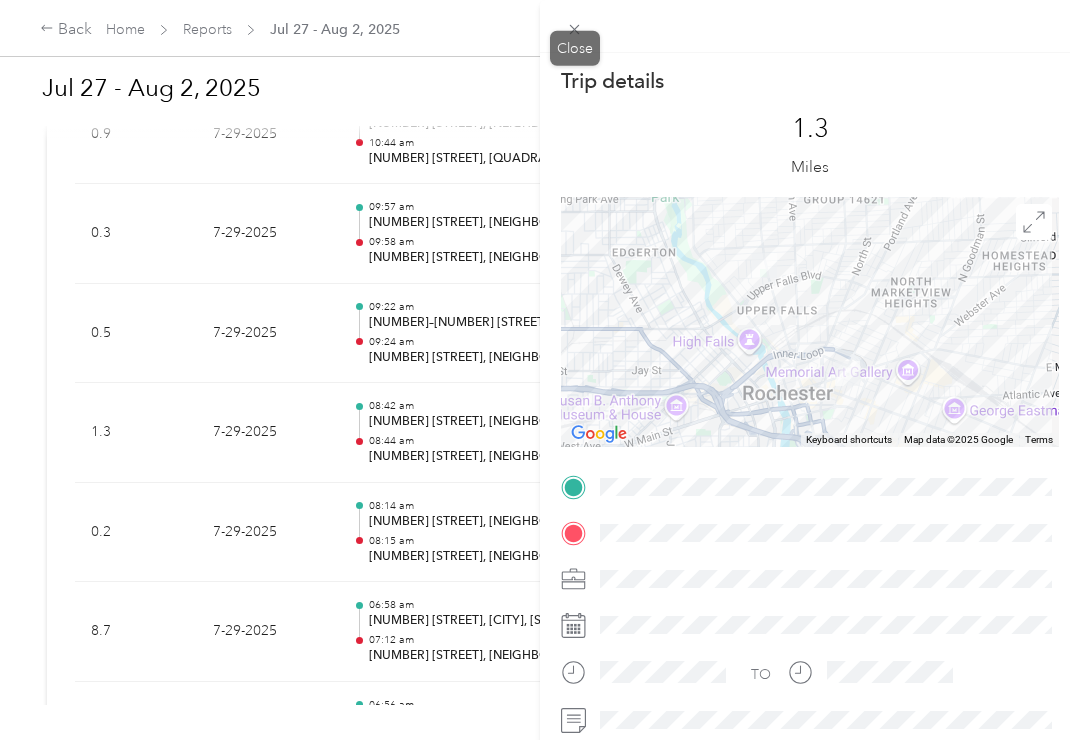 click 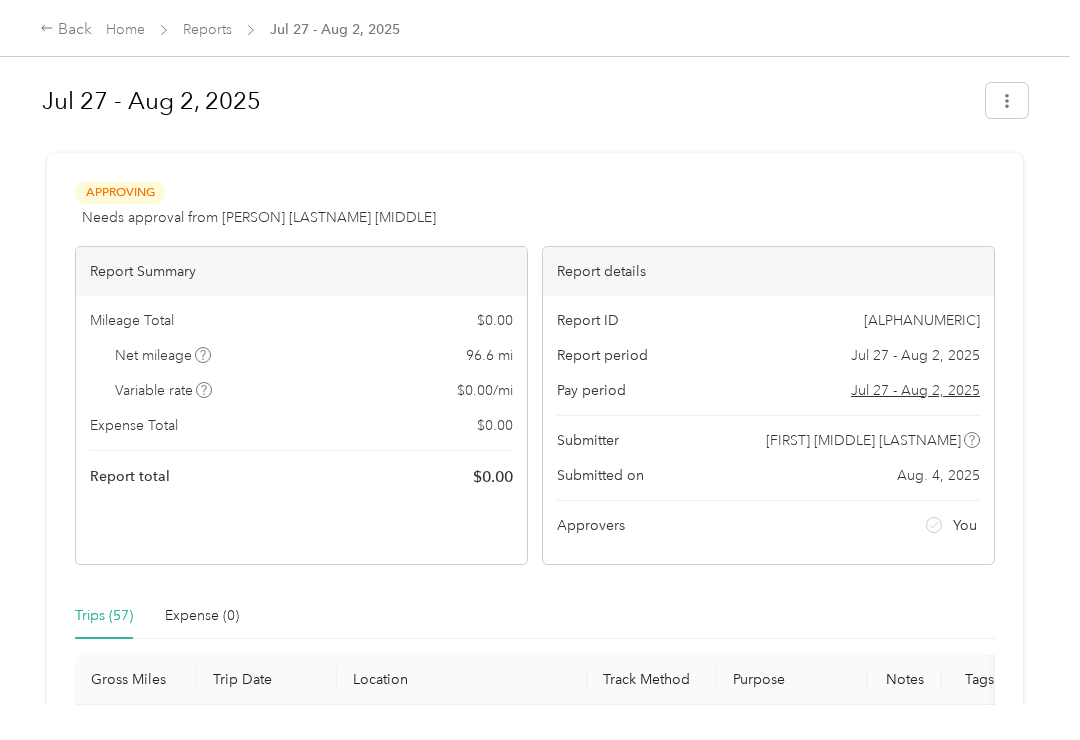 scroll, scrollTop: 0, scrollLeft: 0, axis: both 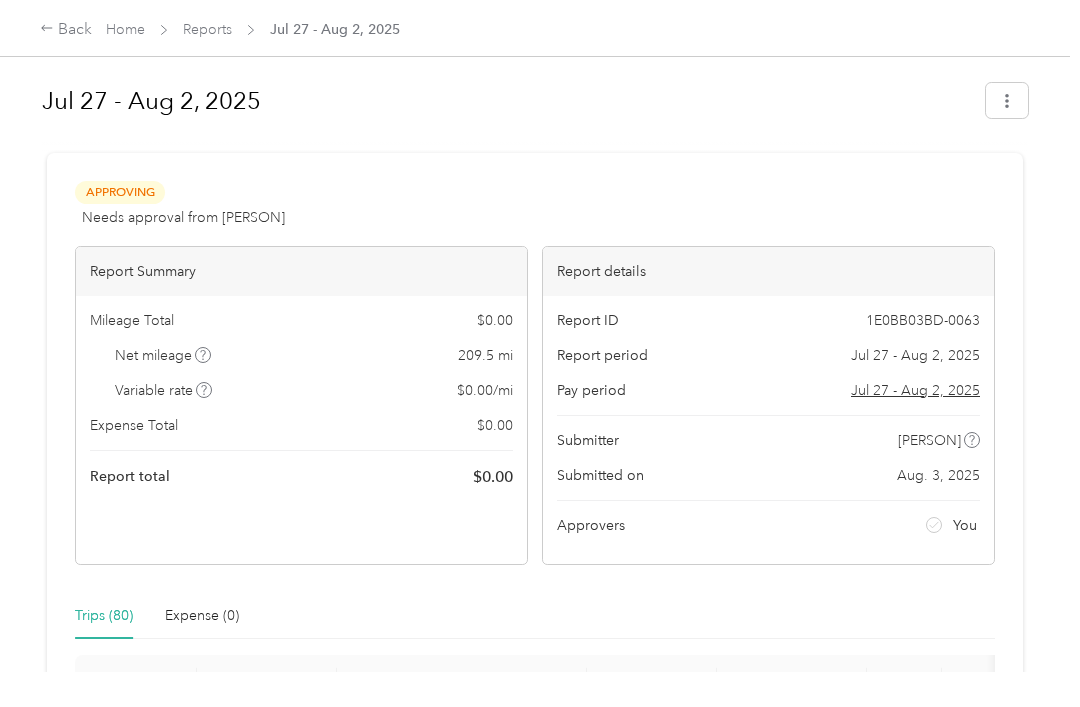 click at bounding box center (1007, 100) 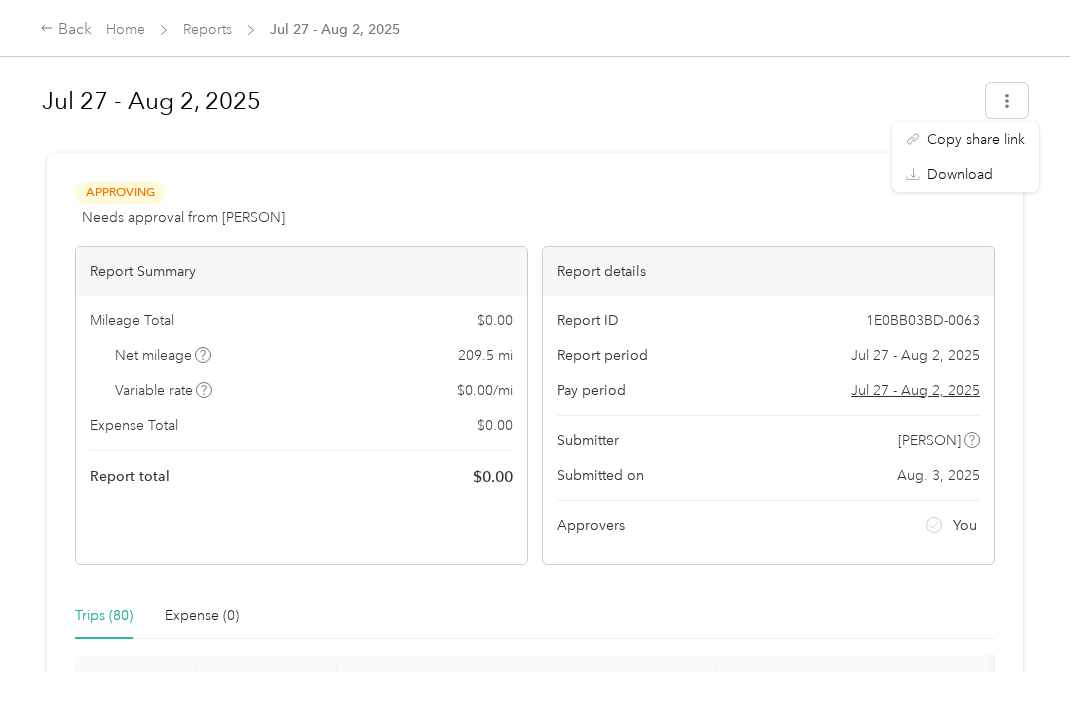 click on "Approving Needs approval from [PERSON] View  activity & comments Report Summary Mileage Total $ 0.00 Net mileage   209.5   mi Variable rate   $ 0.00 / mi Expense Total $ 0.00 Report total $ 0.00 Report details Report ID 1E0BB03BD-0063 Report period Jul 27 - Aug 2, 2025 Pay period Jul 27 - Aug 2, 2025 Submitter [PERSON] Submitted on Aug. 3, 2025 Approvers You Trips (80) Expense (0) Gross Miles Trip Date Location Track Method Purpose Notes Tags                 9 8-1-2025 03:18 pm Silo 04:10 pm Home GPS Lake Beverage - 1.8 8-1-2025 03:03 pm Kwik Fill #75 03:03 pm Silo Manual Lake Beverage - 5.1 8-1-2025 01:58 pm Walgreens  02:52 pm Kwik Fill #75 GPS Lake Beverage - 3.4 8-1-2025 12:43 pm River Mini Mart  12:49 pm Walgreens  GPS Lake Beverage - 3.5 8-1-2025 12:33 pm Walgreens  12:33 pm Russell Station  Manual Lake Beverage - 15.4 8-1-2025 12:33 pm Lake Beverage  12:33 pm Walgreens  Manual Lake Beverage - 10.3 7-31-2025 07:10 pm MacGregor's  07:29 pm Home Manual Lake Beverage - 39.1 Bru -" at bounding box center [535, 4441] 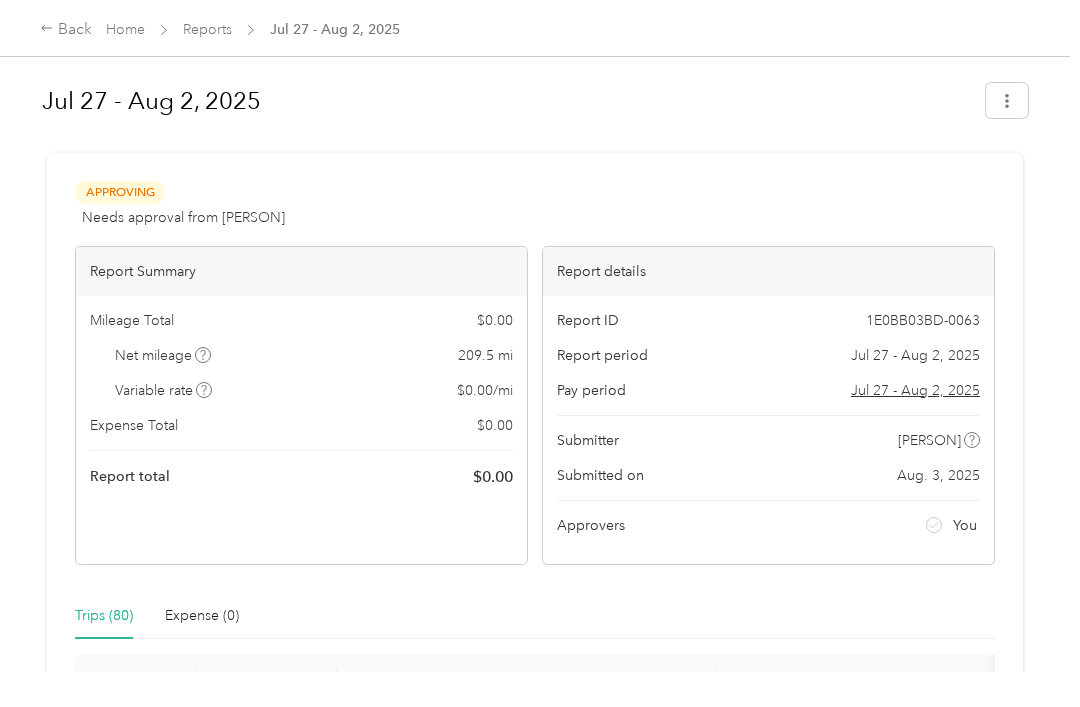 click on "Mileage Total $ 0.00 Net mileage   209.5   mi Variable rate   $ 0.00 / mi Expense Total $ 0.00 Report total $ 0.00" at bounding box center [301, 399] 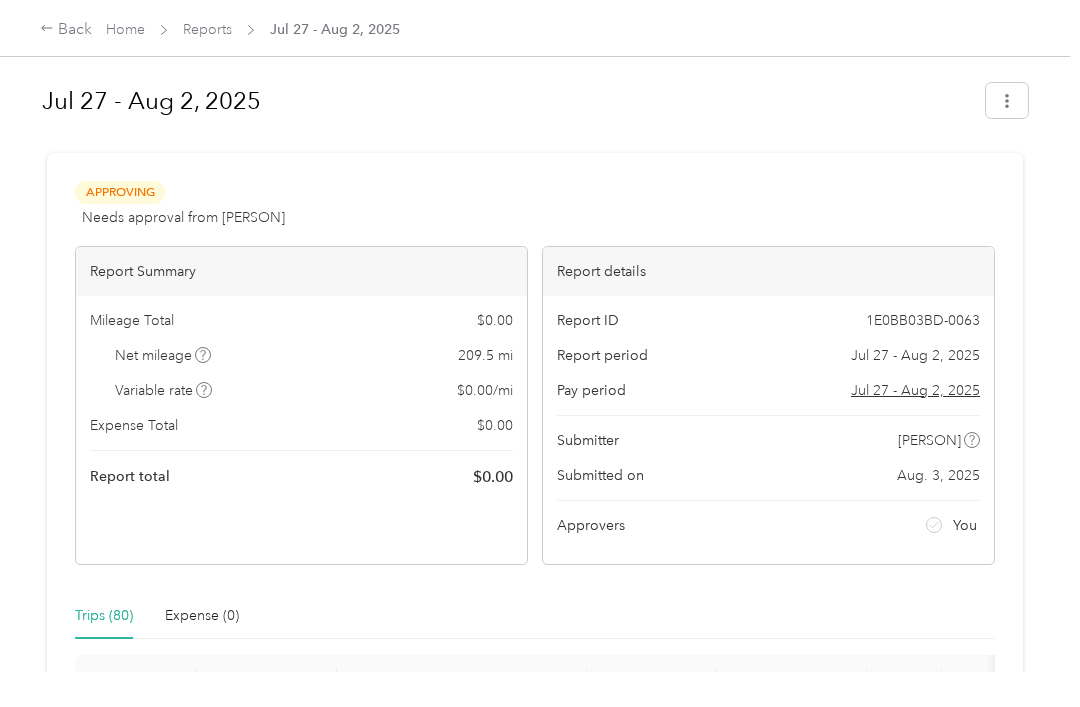 click on "Jul 27 - Aug 2, 2025 Approving Needs approval from [PERSON] View  activity & comments Report Summary Mileage Total $ 0.00 Net mileage   209.5   mi Variable rate   $ 0.00 / mi Expense Total $ 0.00 Report total $ 0.00 Report details Report ID 1E0BB03BD-0063 Report period Jul 27 - Aug 2, 2025 Pay period Jul 27 - Aug 2, 2025 Submitter [PERSON] Submitted on Aug. 3, 2025 Approvers You Trips (80) Expense (0) Gross Miles Trip Date Location Track Method Purpose Notes Tags                 9 8-1-2025 03:18 pm Silo 04:10 pm Home GPS Lake Beverage - 1.8 8-1-2025 03:03 pm Kwik Fill #75 03:03 pm Silo Manual Lake Beverage - 5.1 8-1-2025 01:58 pm Walgreens  02:52 pm Kwik Fill #75 GPS Lake Beverage - 3.4 8-1-2025 12:43 pm River Mini Mart  12:49 pm Walgreens  GPS Lake Beverage - 3.5 8-1-2025 12:33 pm Walgreens  12:33 pm Russell Station  Manual Lake Beverage - 15.4 8-1-2025 12:33 pm Lake Beverage  12:33 pm Walgreens  Manual Lake Beverage - 10.3 7-31-2025 07:10 pm MacGregor's  07:29 pm Home Manual - Bru" at bounding box center (535, 336) 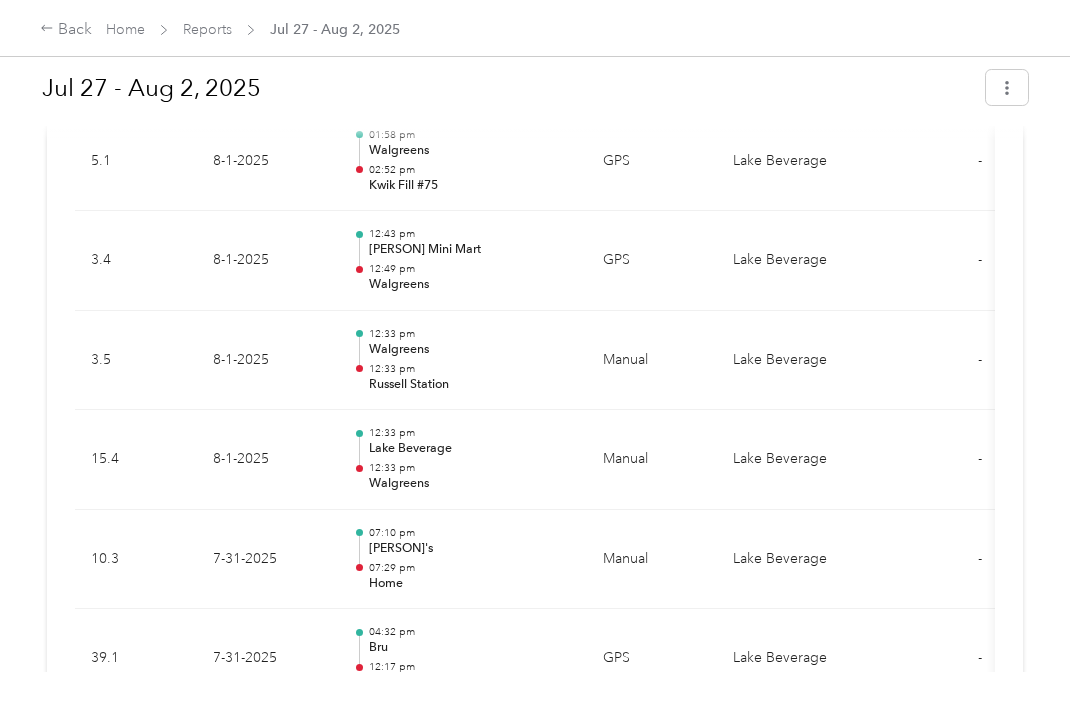 scroll, scrollTop: 793, scrollLeft: 0, axis: vertical 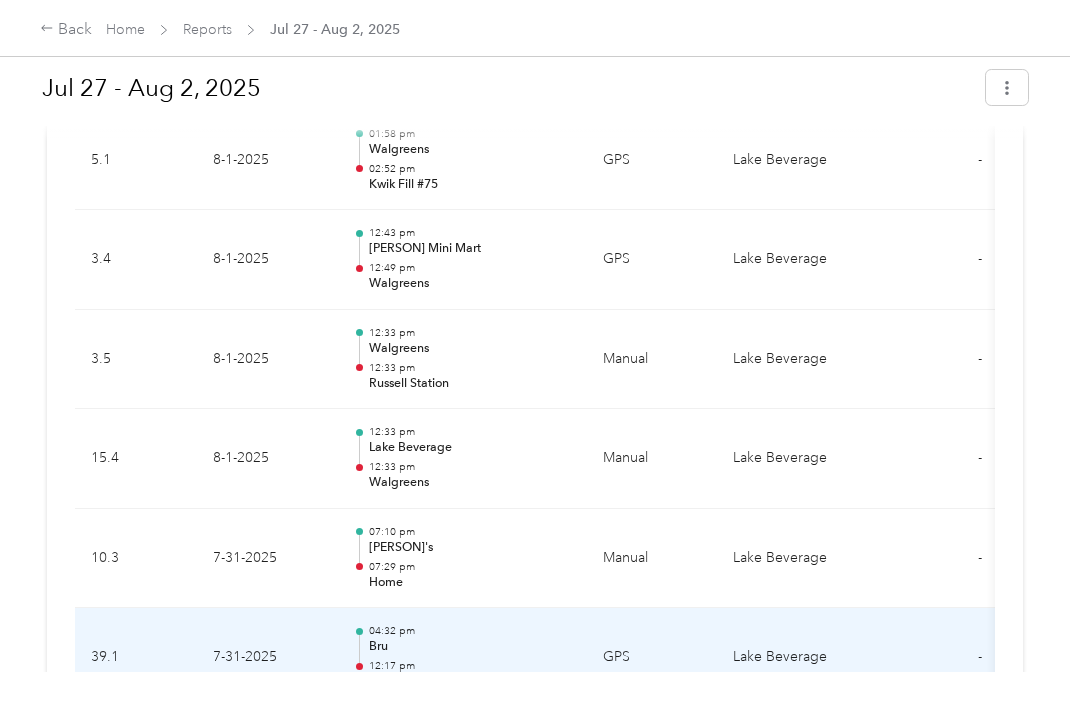 click on "7-31-2025" at bounding box center (267, 658) 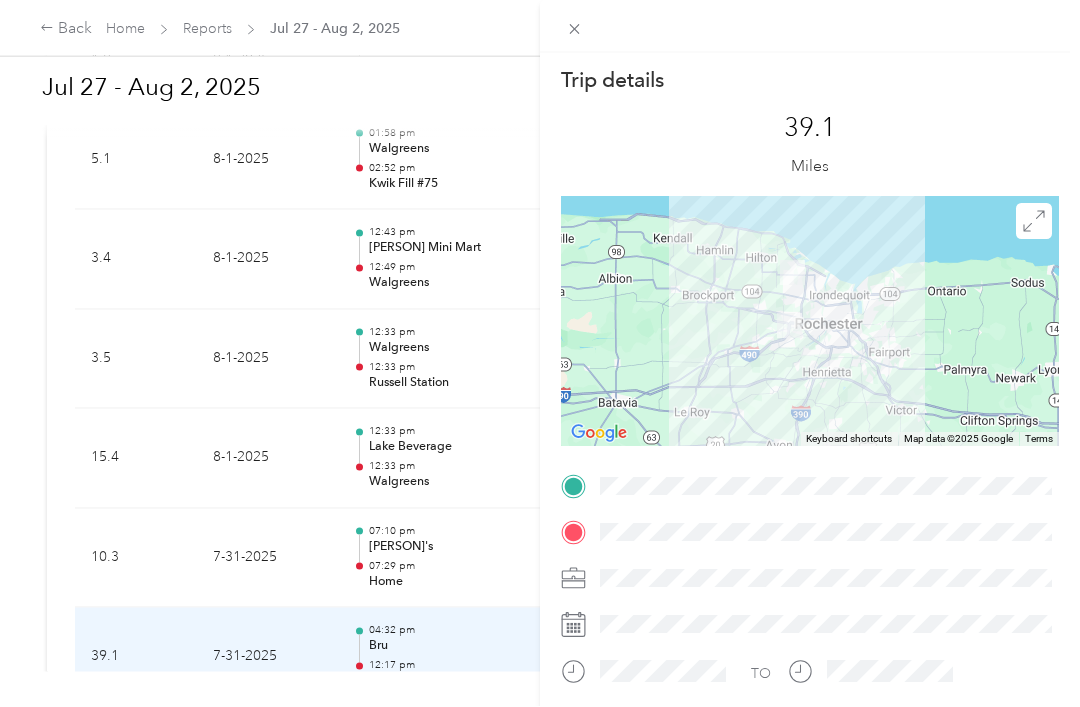 scroll, scrollTop: 67, scrollLeft: 0, axis: vertical 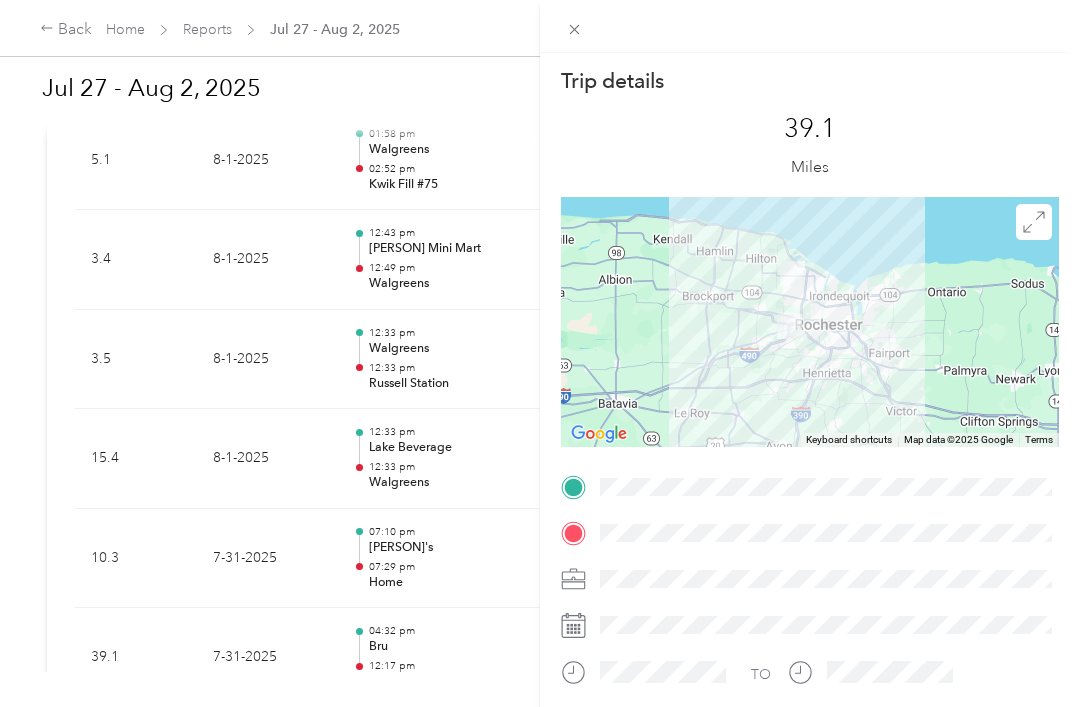click on "Trip details This trip cannot be edited because it is either under review, approved, or paid. Contact your Team Manager to edit it. 39.1 Miles To navigate the map with touch gestures double-tap and hold your finger on the map, then drag the map. ← Move left → Move right ↑ Move up ↓ Move down + Zoom in - Zoom out Home Jump left by 75% End Jump right by 75% Page Up Jump up by 75% Page Down Jump down by 75% Keyboard shortcuts Map Data Map data ©2025 Google Map data ©2025 Google 10 km  Click to toggle between metric and imperial units Terms Report a map error TO" at bounding box center [540, 353] 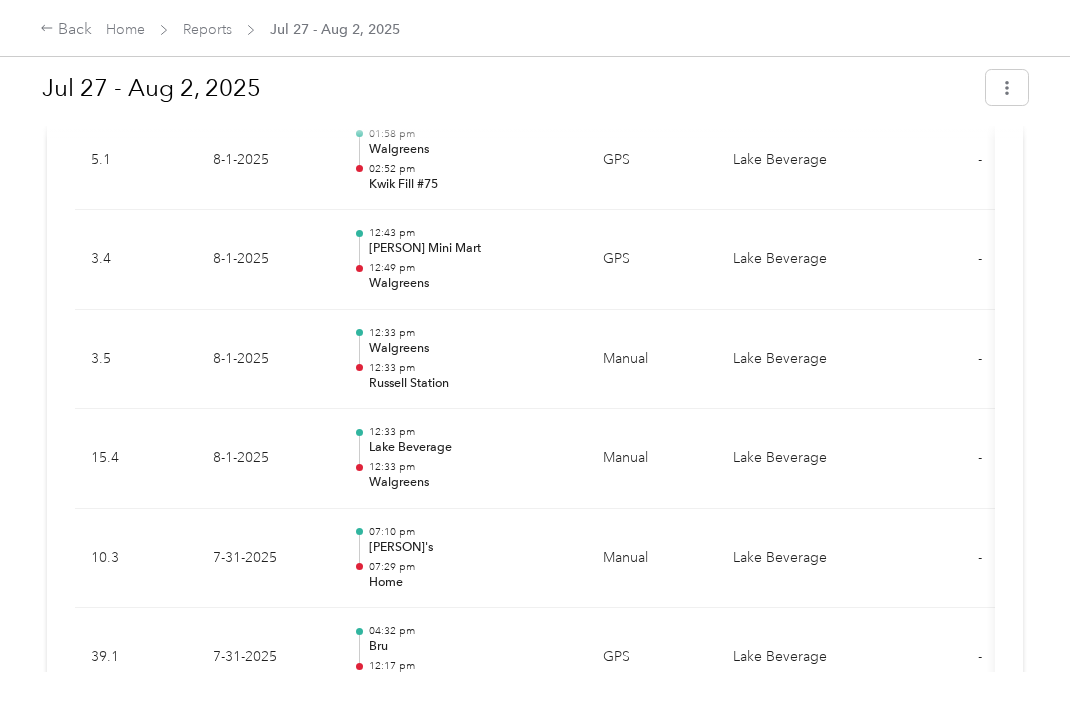 click on "7-31-2025" at bounding box center (267, 559) 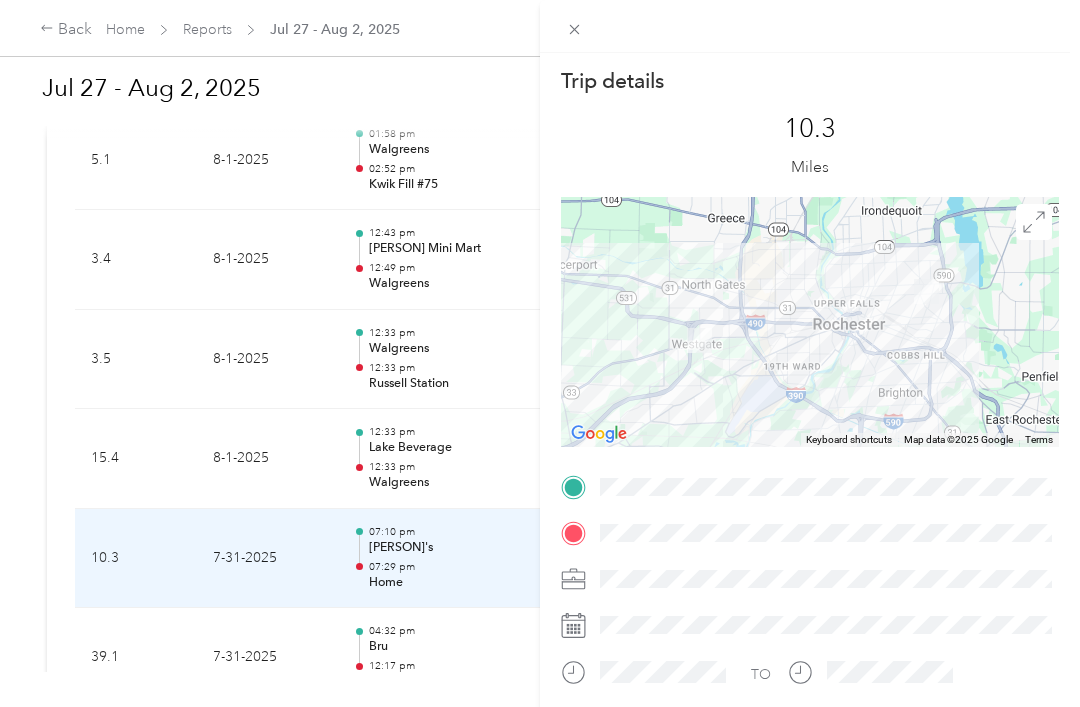 click on "Trip details This trip cannot be edited because it is either under review, approved, or paid. Contact your Team Manager to edit it. 10.3 Miles To navigate the map with touch gestures double-tap and hold your finger on the map, then drag the map. ← Move left → Move right ↑ Move up ↓ Move down + Zoom in - Zoom out Home Jump left by 75% End Jump right by 75% Page Up Jump up by 75% Page Down Jump down by 75% Keyboard shortcuts Map Data Map data ©2025 Google Map data ©2025 Google 2 km  Click to toggle between metric and imperial units Terms Report a map error TO" at bounding box center (540, 353) 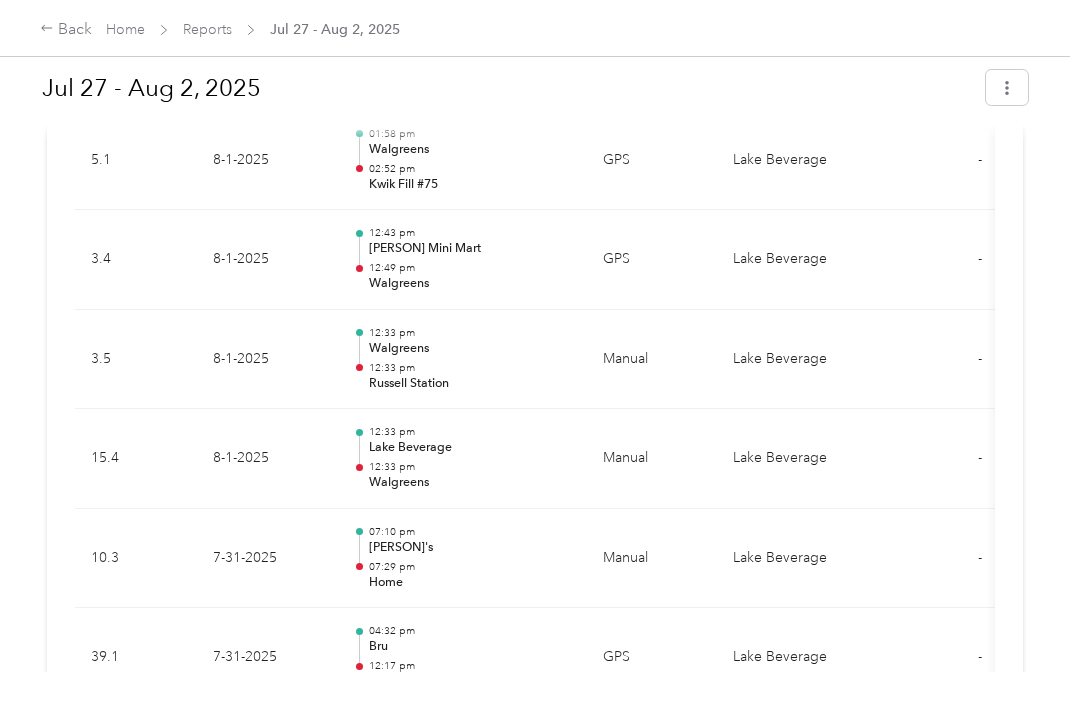 click on "5.3" at bounding box center [136, 758] 